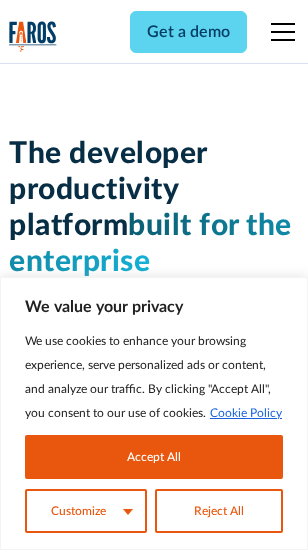 scroll, scrollTop: 0, scrollLeft: 0, axis: both 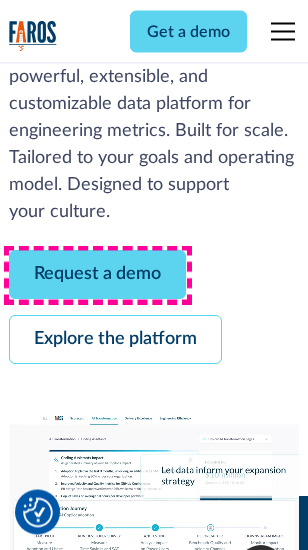 click on "Request a demo" at bounding box center (97, 275) 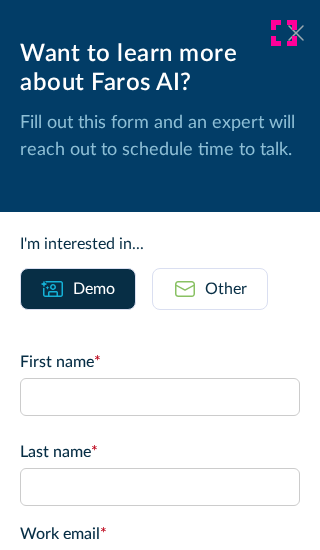 click 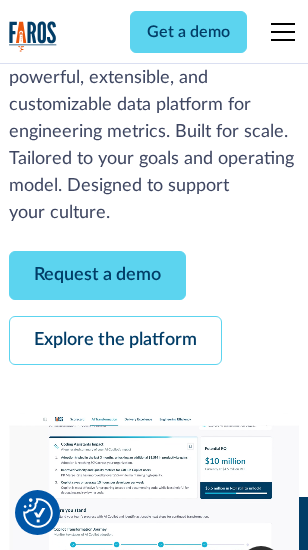 scroll, scrollTop: 366, scrollLeft: 0, axis: vertical 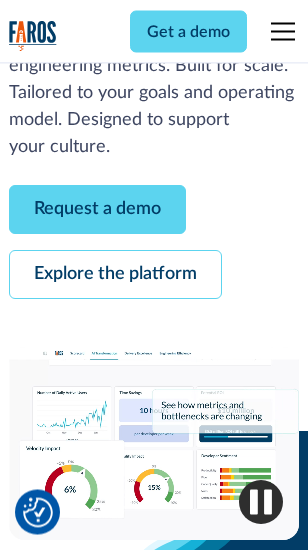 click on "Explore the platform" at bounding box center [115, 275] 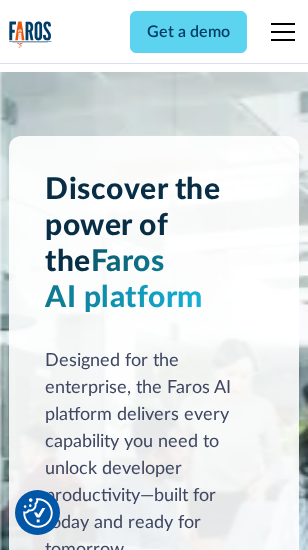 scroll, scrollTop: 15242, scrollLeft: 0, axis: vertical 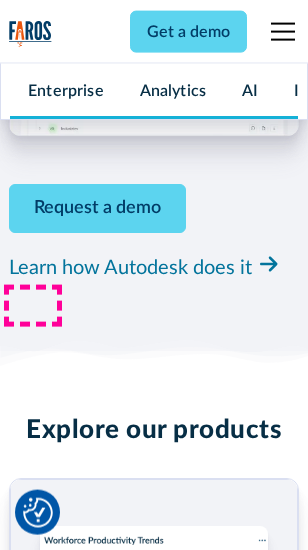 click on "Pricing" at bounding box center [33, 2488] 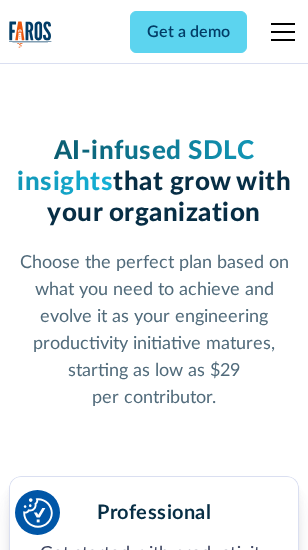scroll, scrollTop: 3178, scrollLeft: 0, axis: vertical 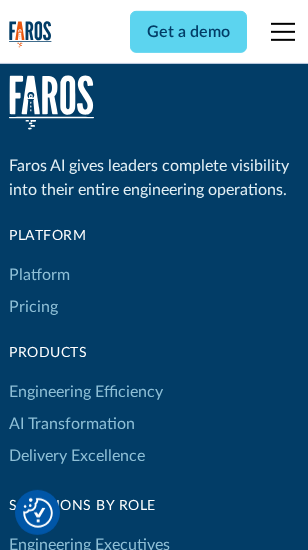 click on "Platform" at bounding box center (39, 275) 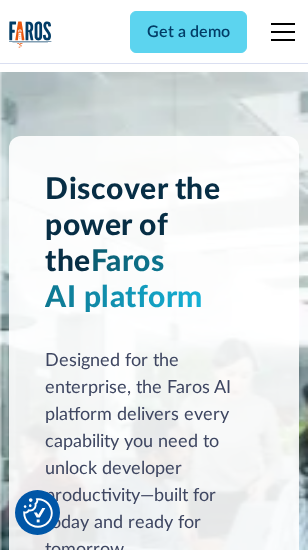 scroll, scrollTop: 15884, scrollLeft: 0, axis: vertical 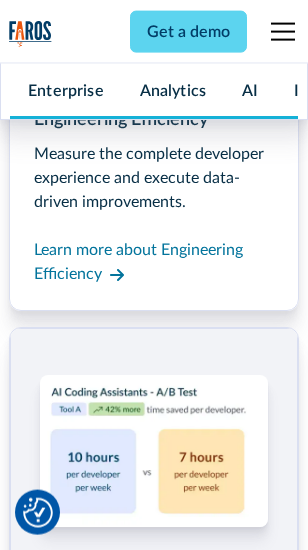 click on "Coding Assistant Impact" at bounding box center (94, 2457) 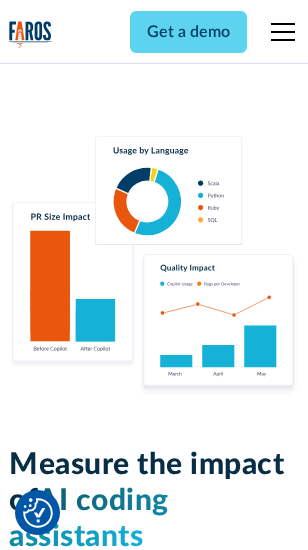 scroll, scrollTop: 12559, scrollLeft: 0, axis: vertical 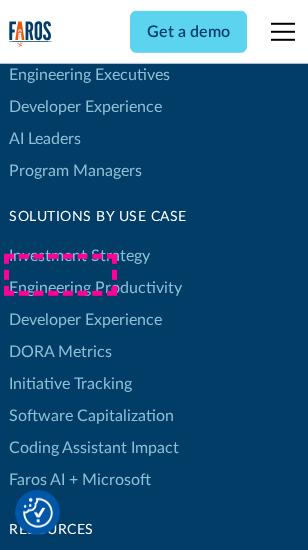 click on "DORA Metrics" at bounding box center (60, 352) 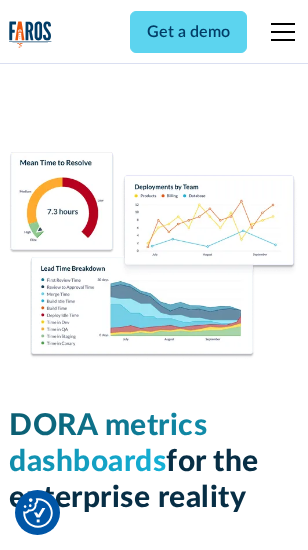 scroll, scrollTop: 8862, scrollLeft: 0, axis: vertical 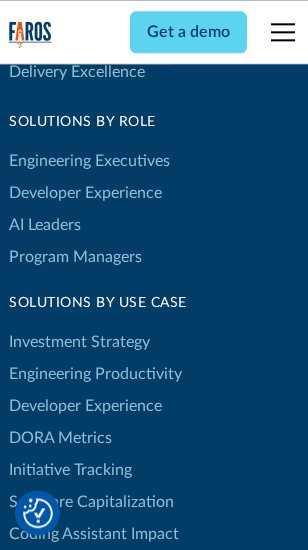 click on "Blog" at bounding box center (24, 655) 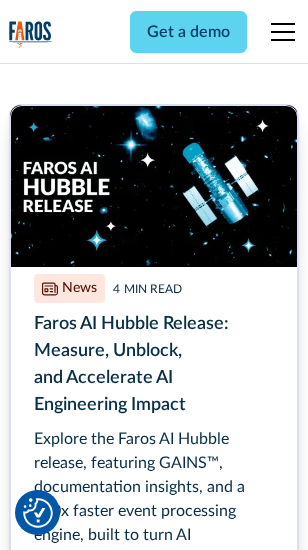 scroll, scrollTop: 9045, scrollLeft: 0, axis: vertical 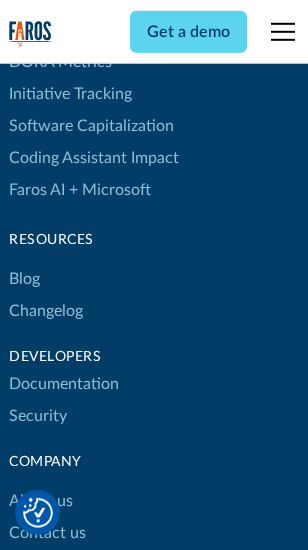 click on "Changelog" at bounding box center (46, 311) 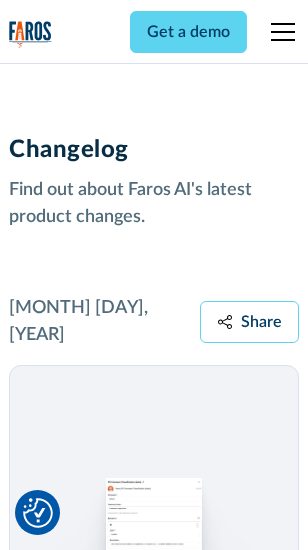 scroll, scrollTop: 24531, scrollLeft: 0, axis: vertical 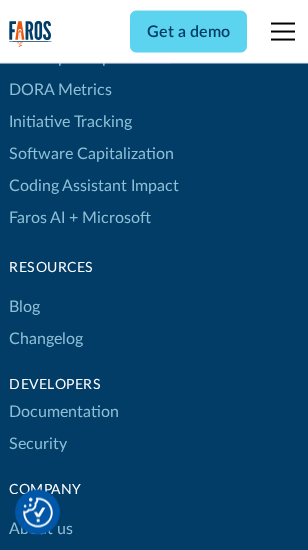 click on "About us" at bounding box center (41, 529) 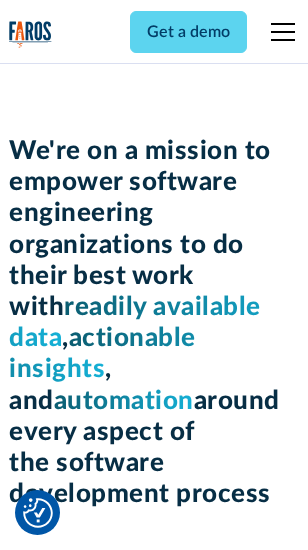 scroll, scrollTop: 6924, scrollLeft: 0, axis: vertical 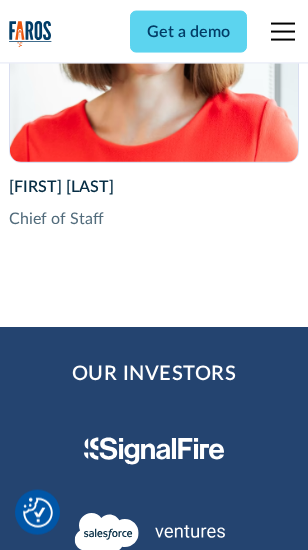click on "Contact us" at bounding box center (47, 2758) 